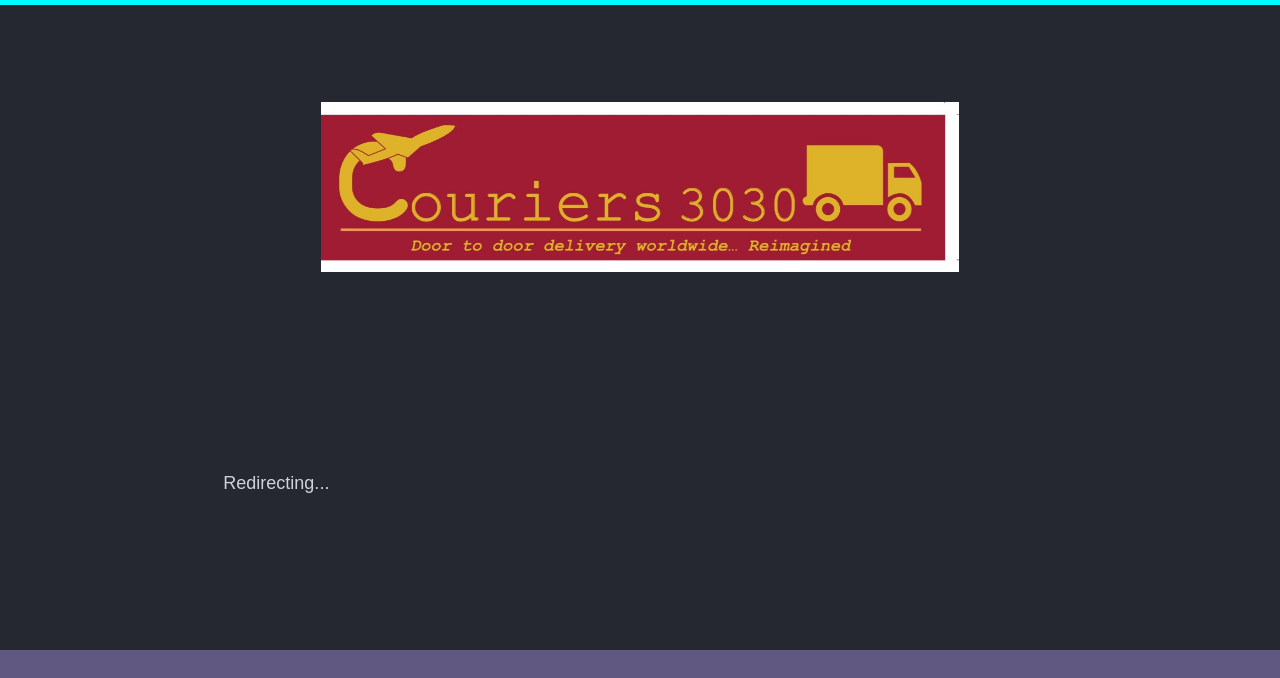 scroll, scrollTop: 0, scrollLeft: 0, axis: both 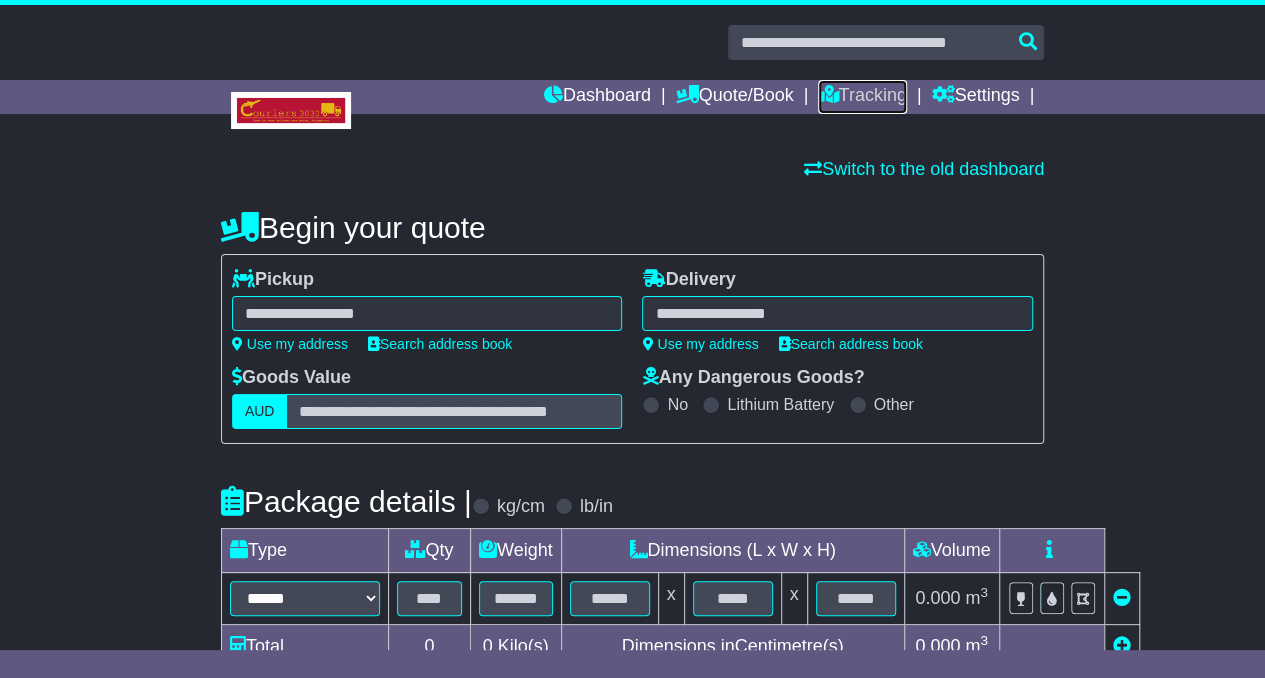 click on "Tracking" at bounding box center (862, 97) 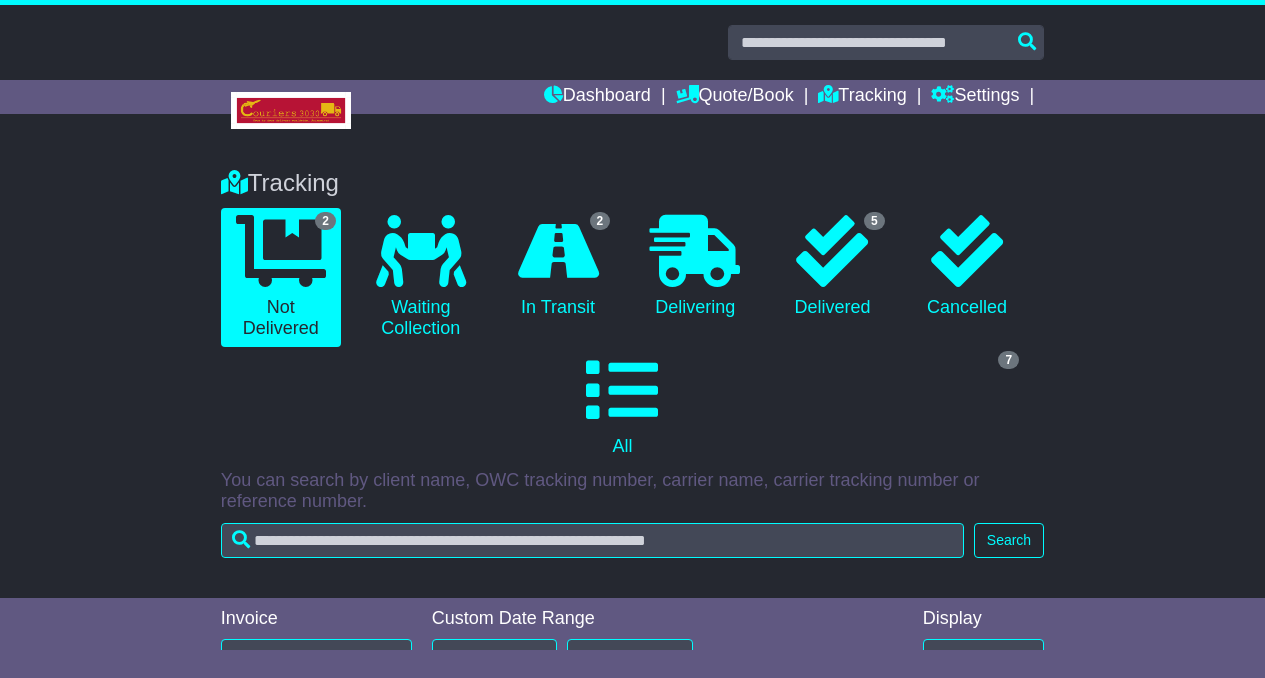 scroll, scrollTop: 0, scrollLeft: 0, axis: both 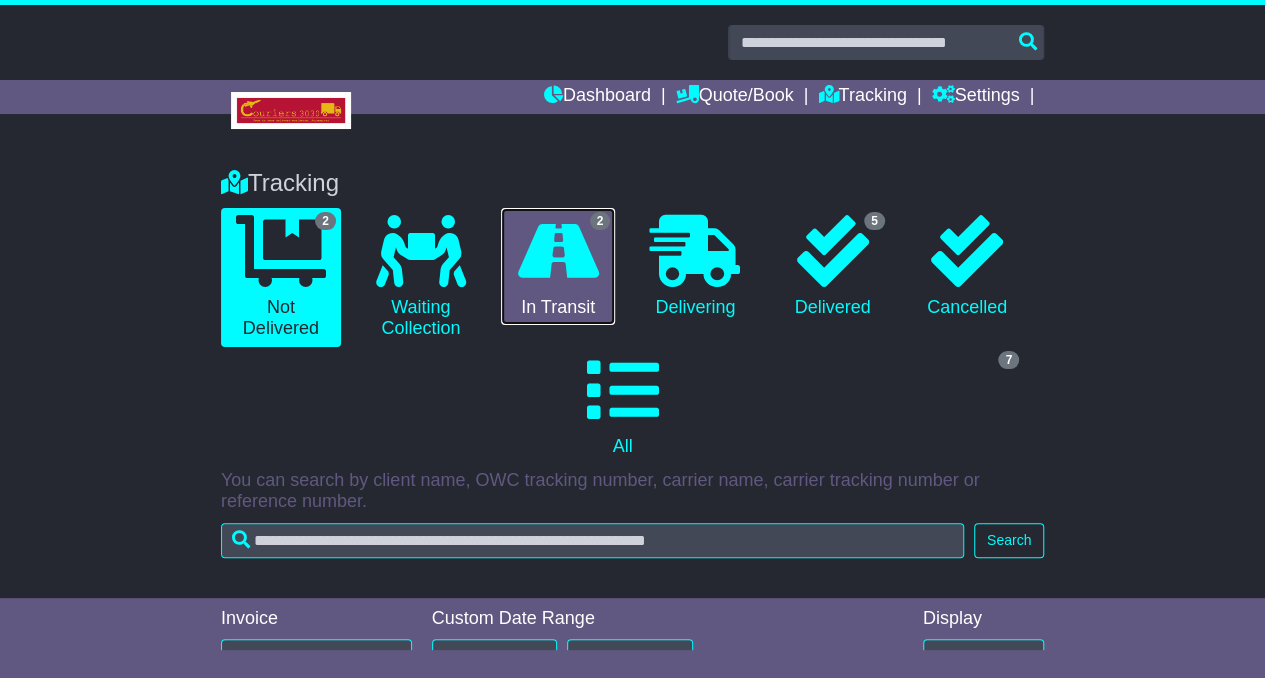 click at bounding box center (558, 251) 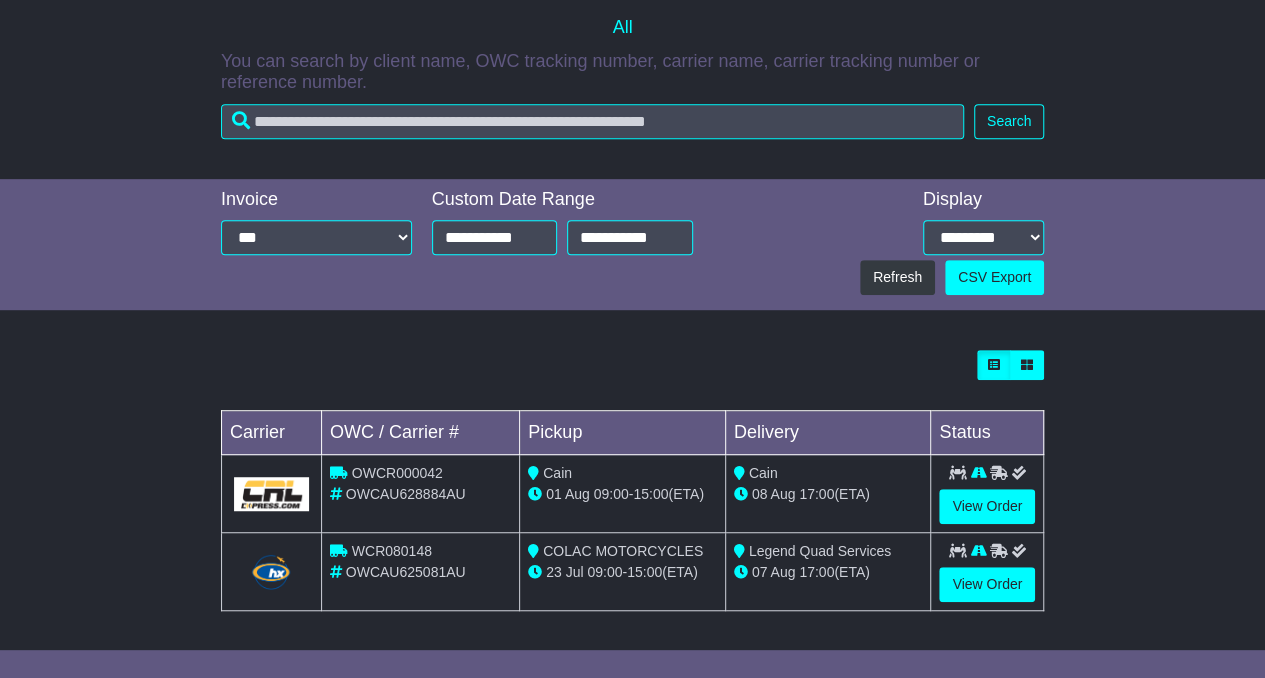 scroll, scrollTop: 404, scrollLeft: 0, axis: vertical 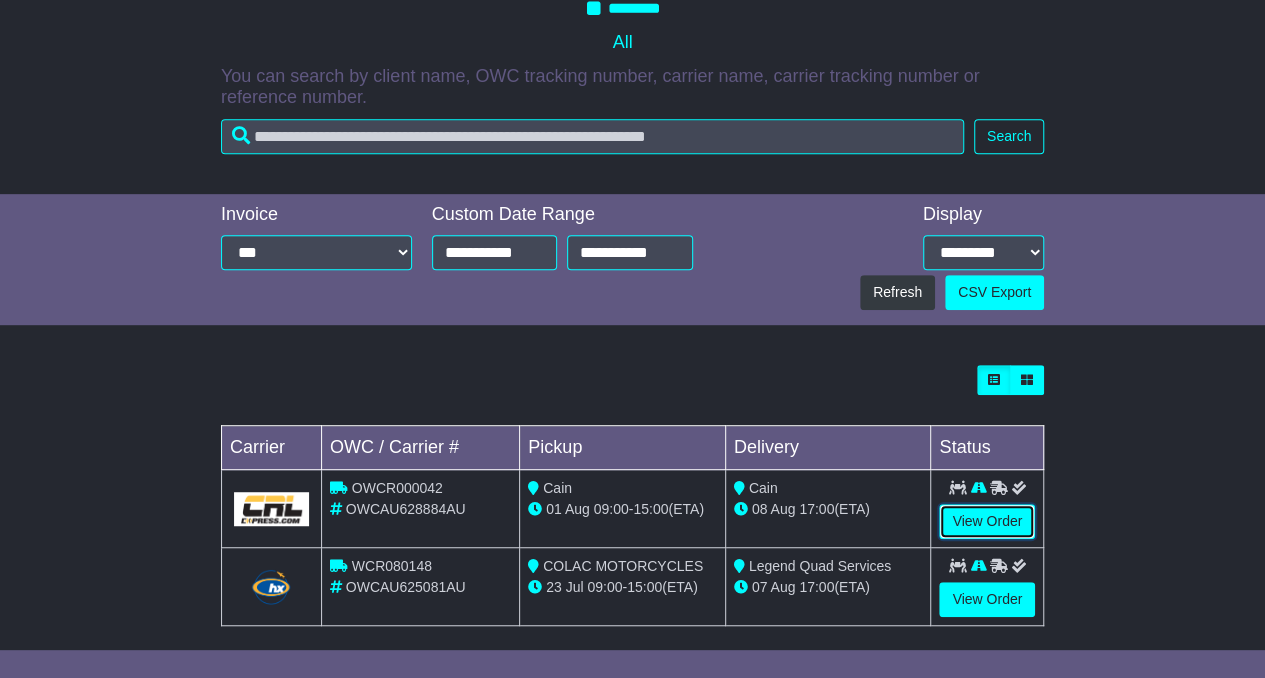 click on "View Order" at bounding box center (987, 521) 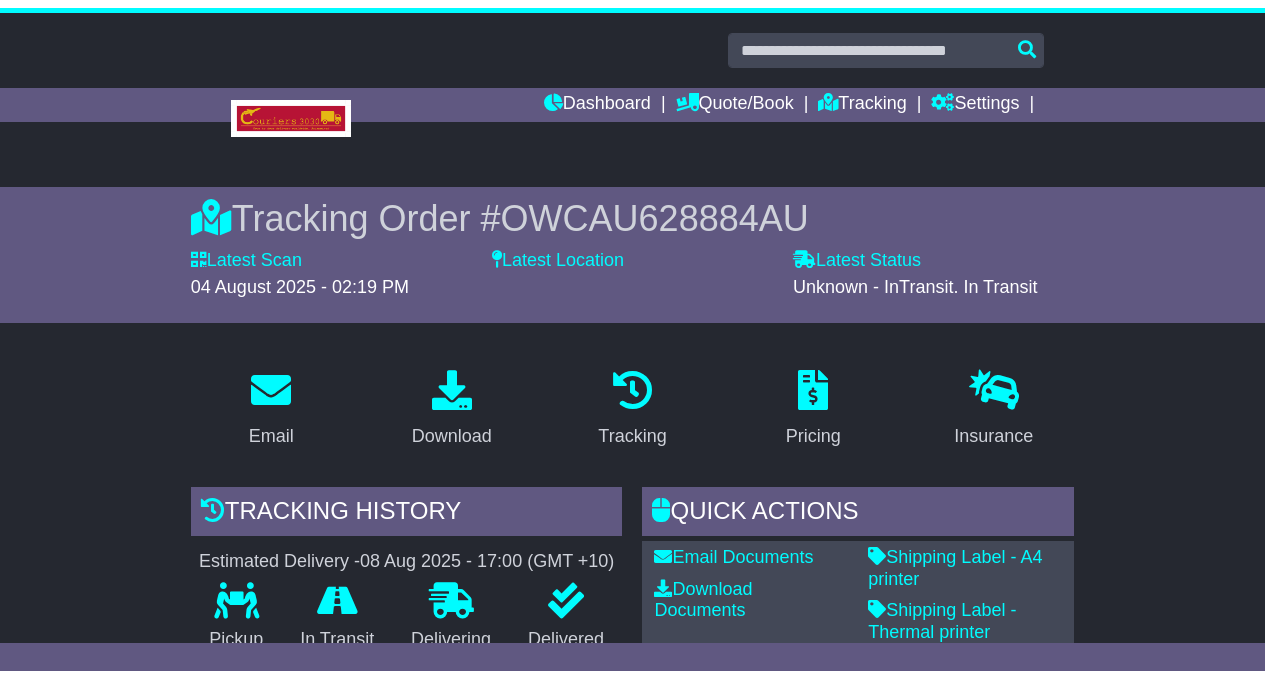 scroll, scrollTop: 964, scrollLeft: 0, axis: vertical 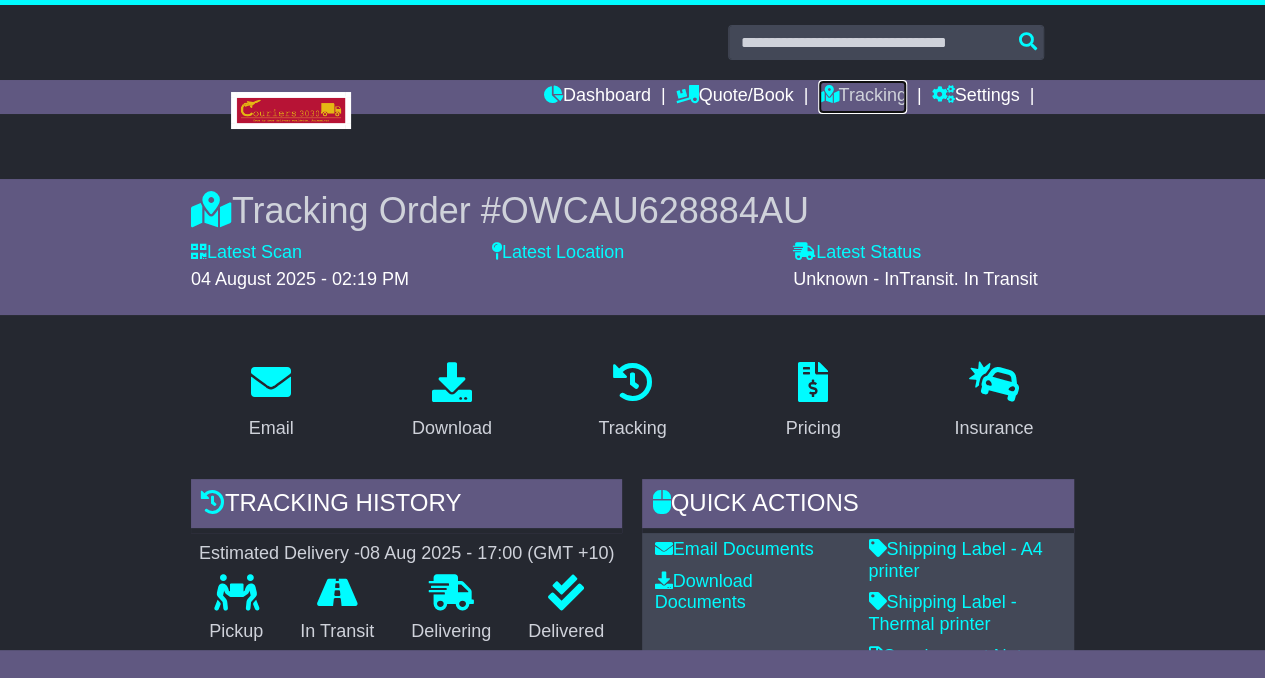 click on "Tracking" at bounding box center (862, 97) 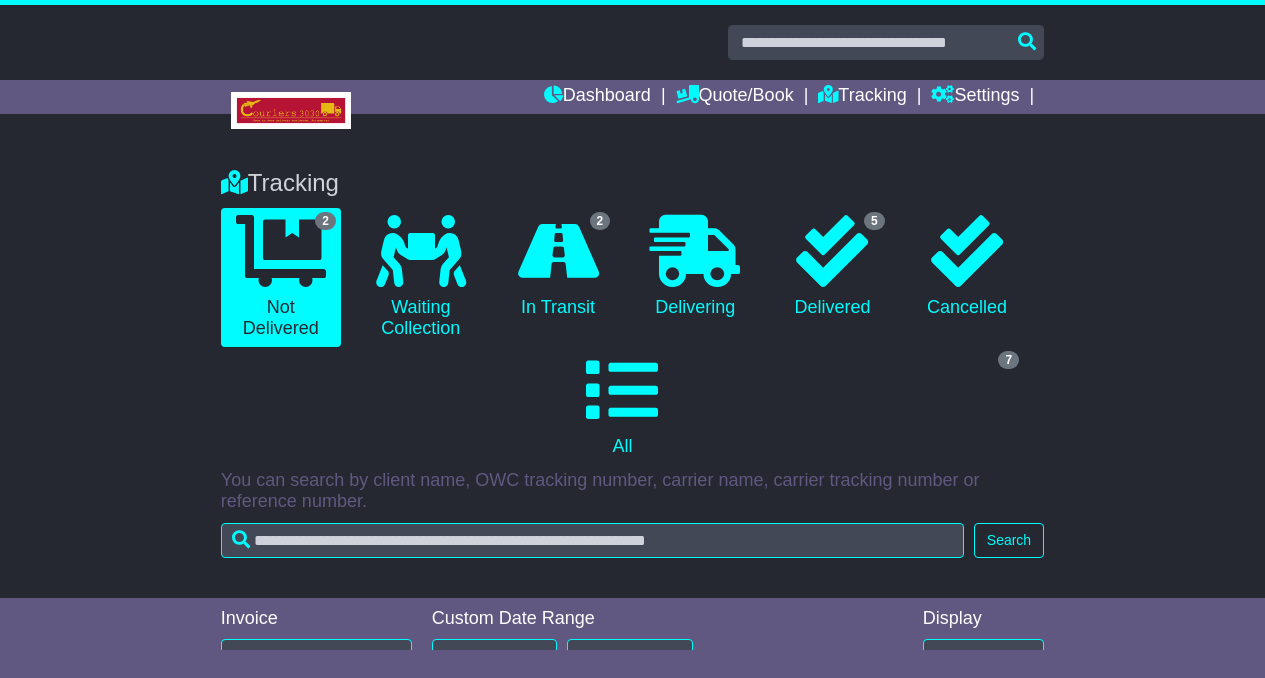 scroll, scrollTop: 86, scrollLeft: 0, axis: vertical 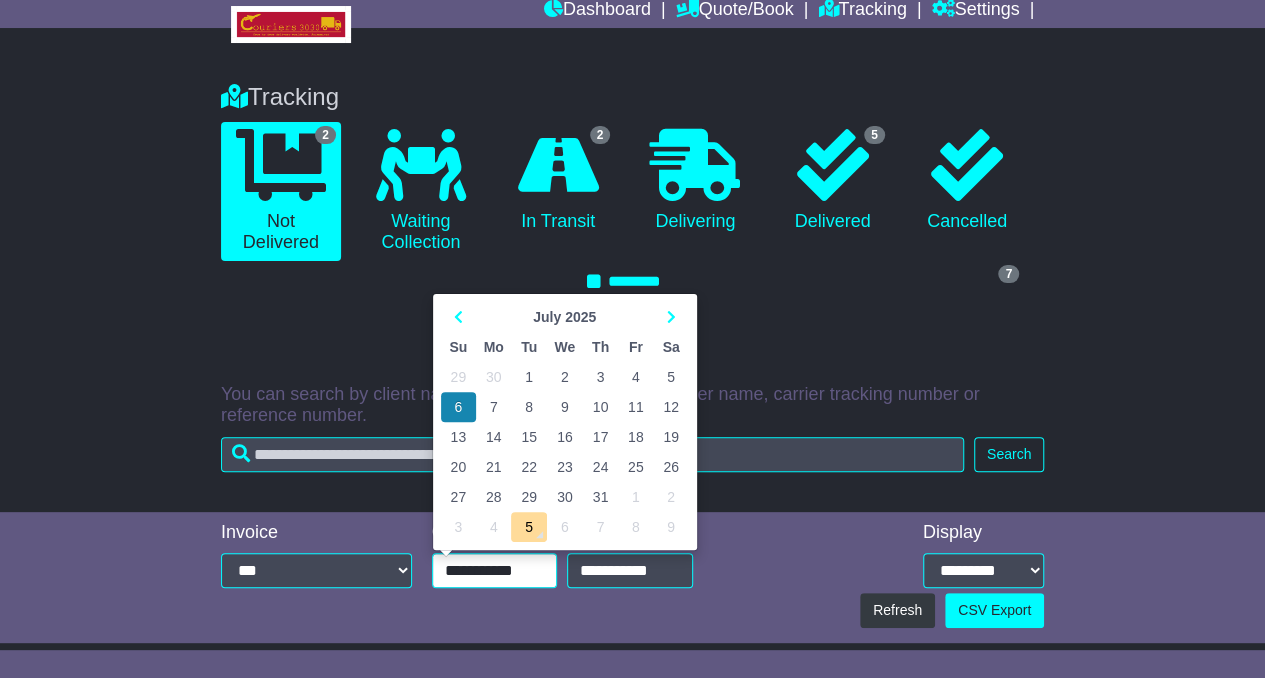 click on "**********" at bounding box center (495, 570) 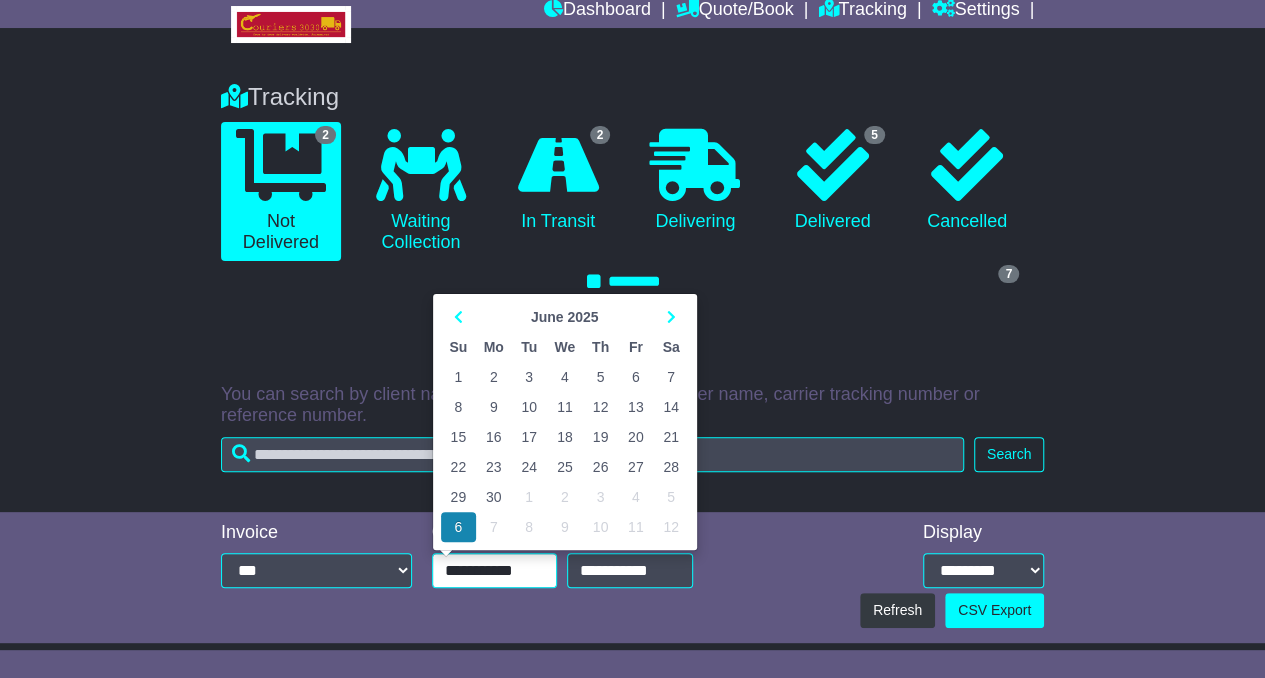 click on "1" at bounding box center (458, 377) 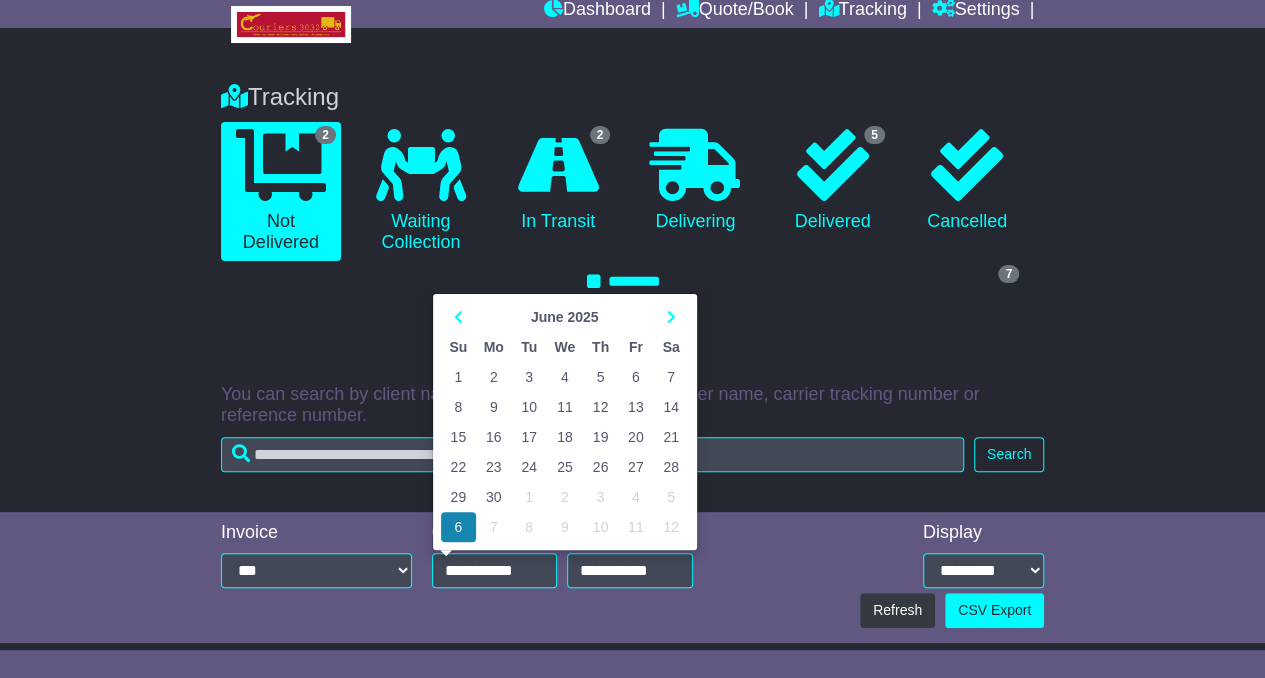 type on "**********" 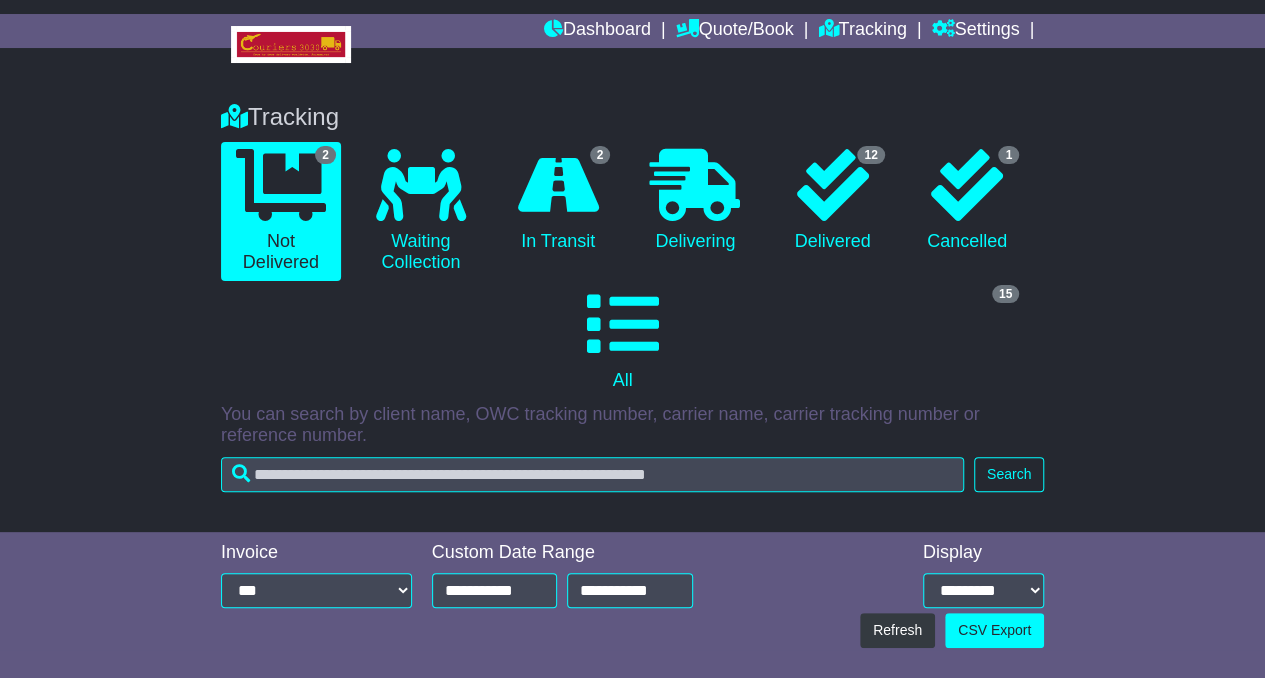 scroll, scrollTop: 0, scrollLeft: 0, axis: both 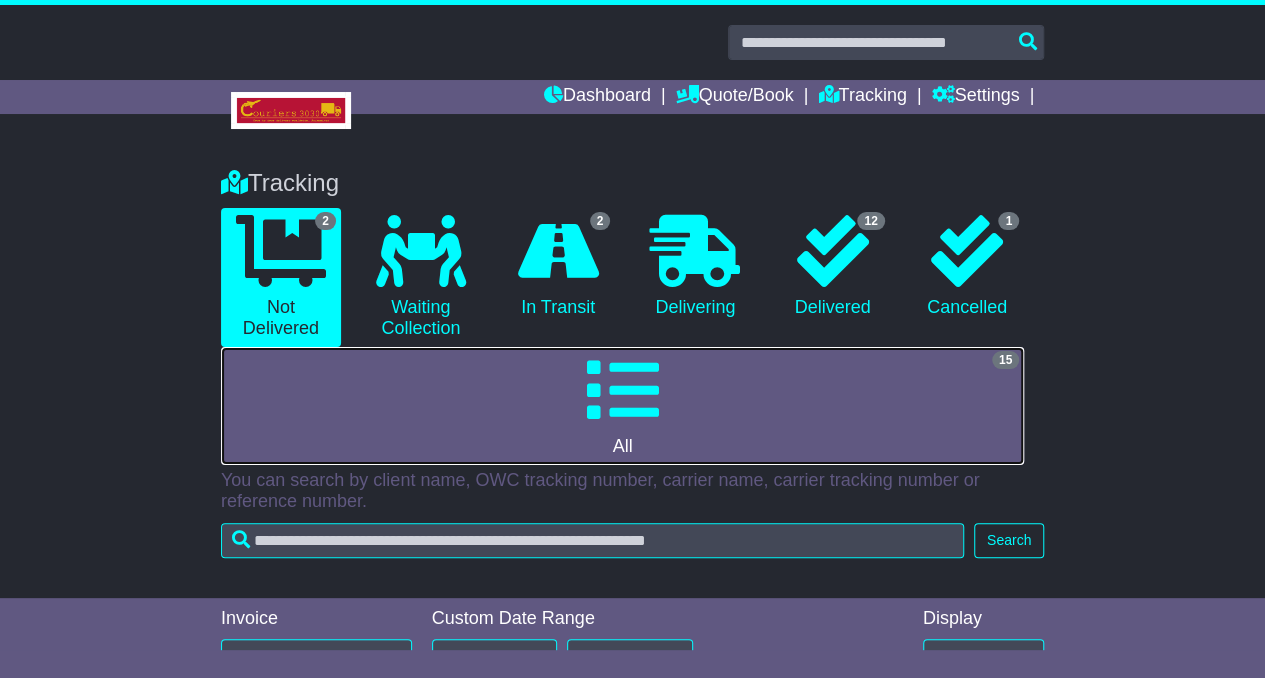click at bounding box center [622, 390] 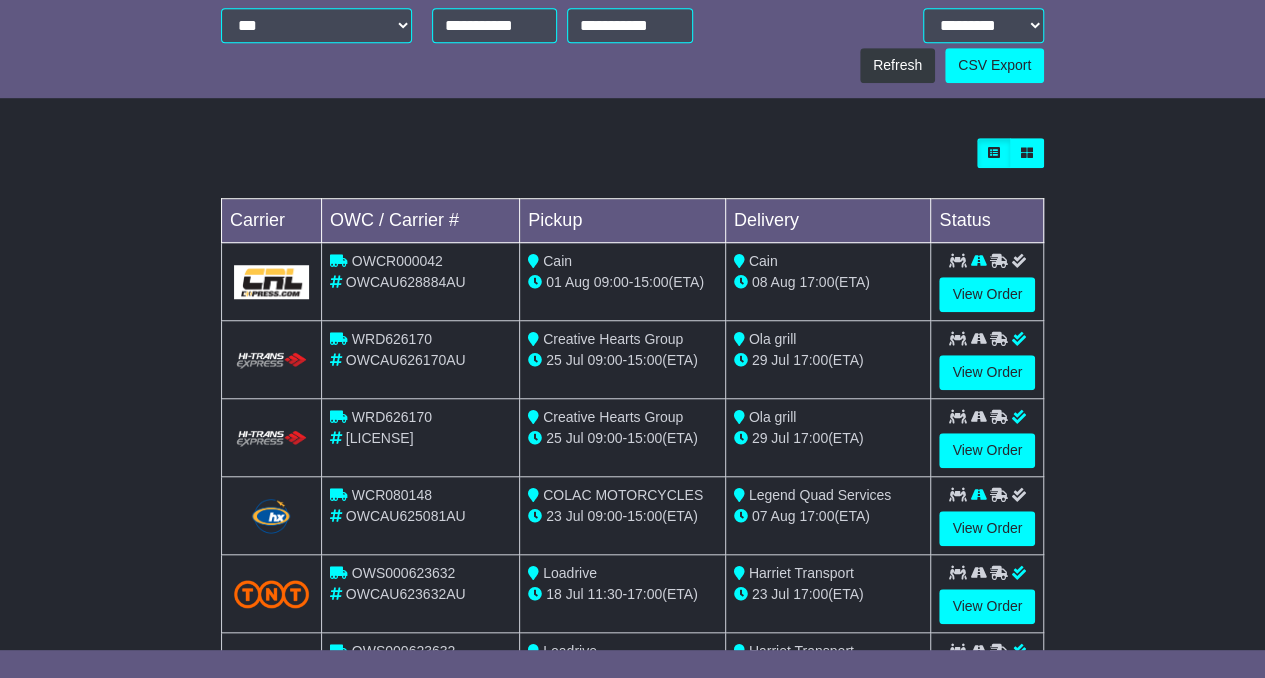 scroll, scrollTop: 634, scrollLeft: 0, axis: vertical 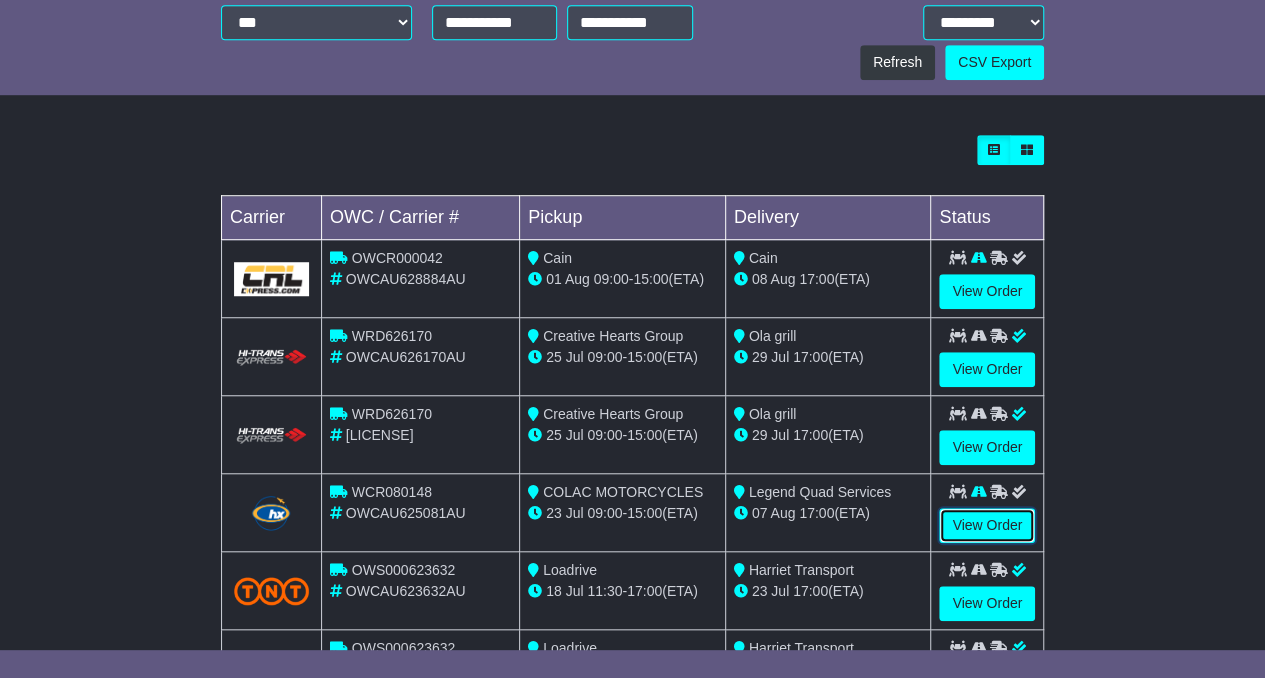 click on "View Order" at bounding box center [987, 525] 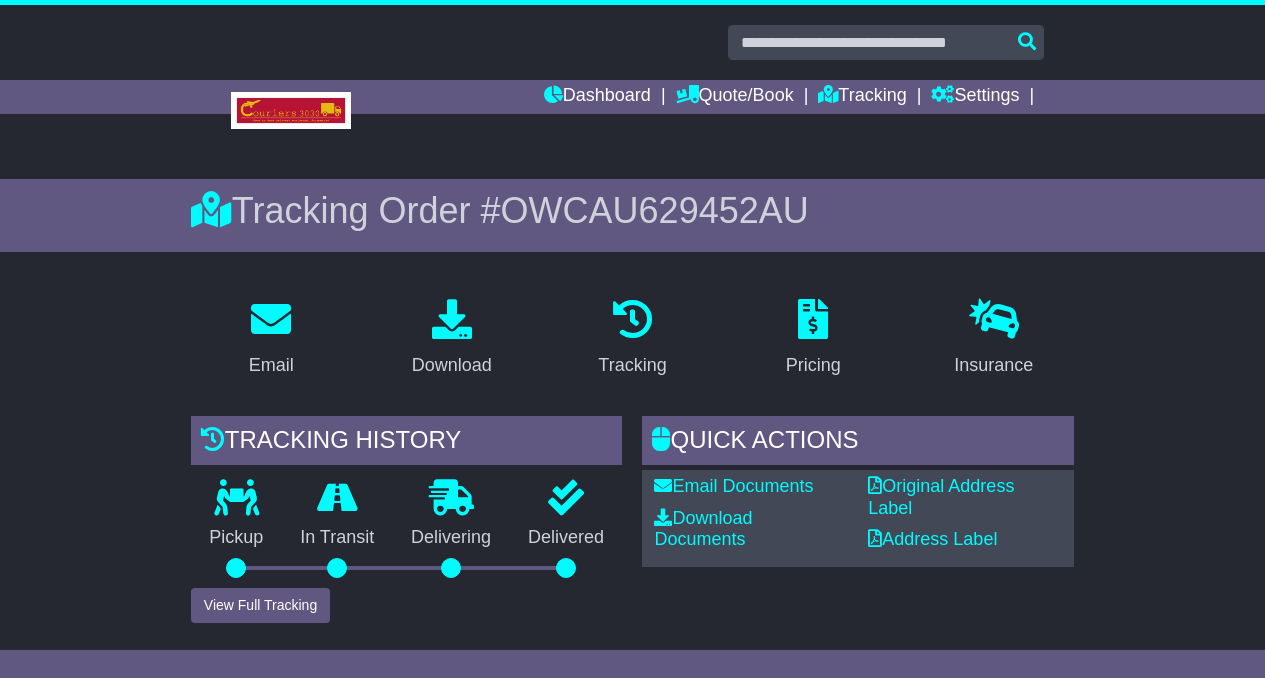 scroll, scrollTop: 0, scrollLeft: 0, axis: both 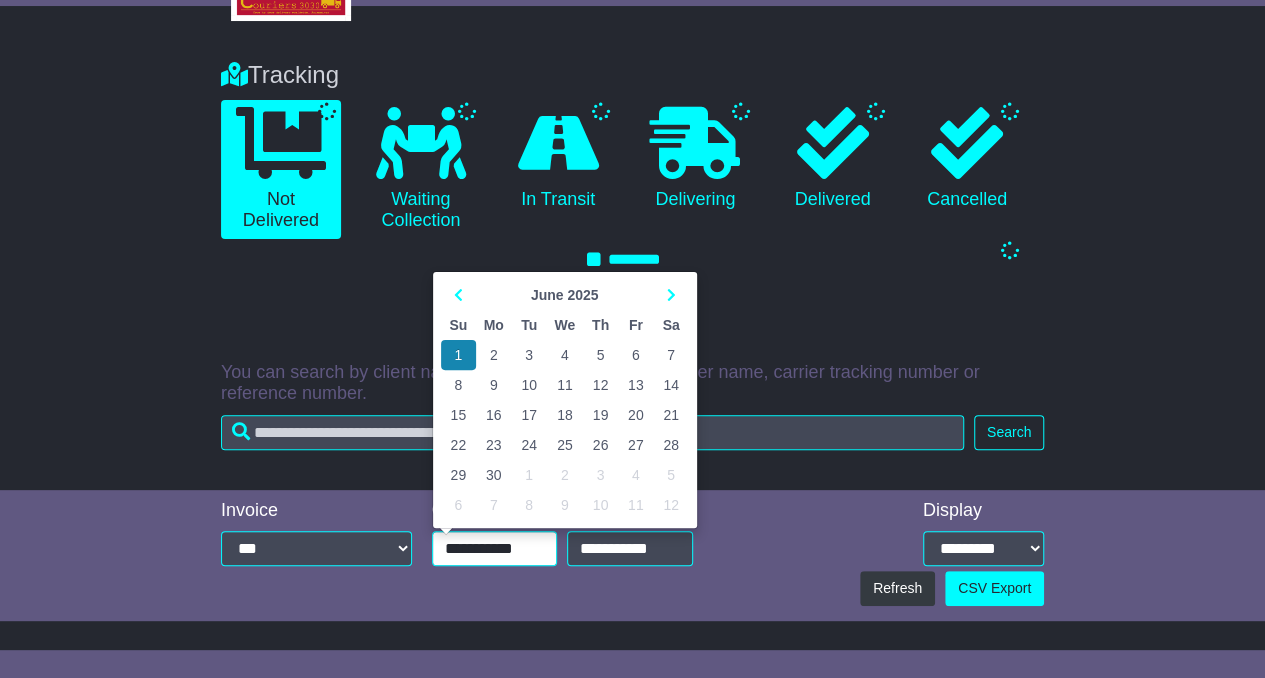 click on "**********" at bounding box center (495, 548) 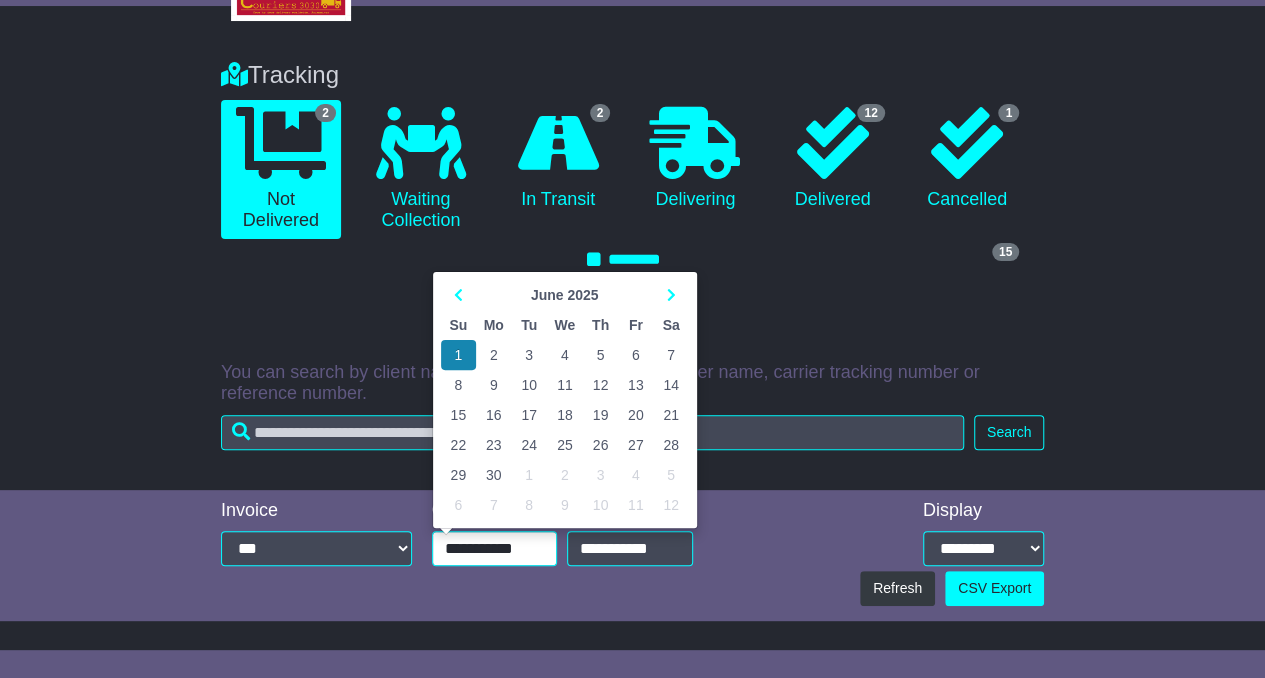 click at bounding box center (458, 295) 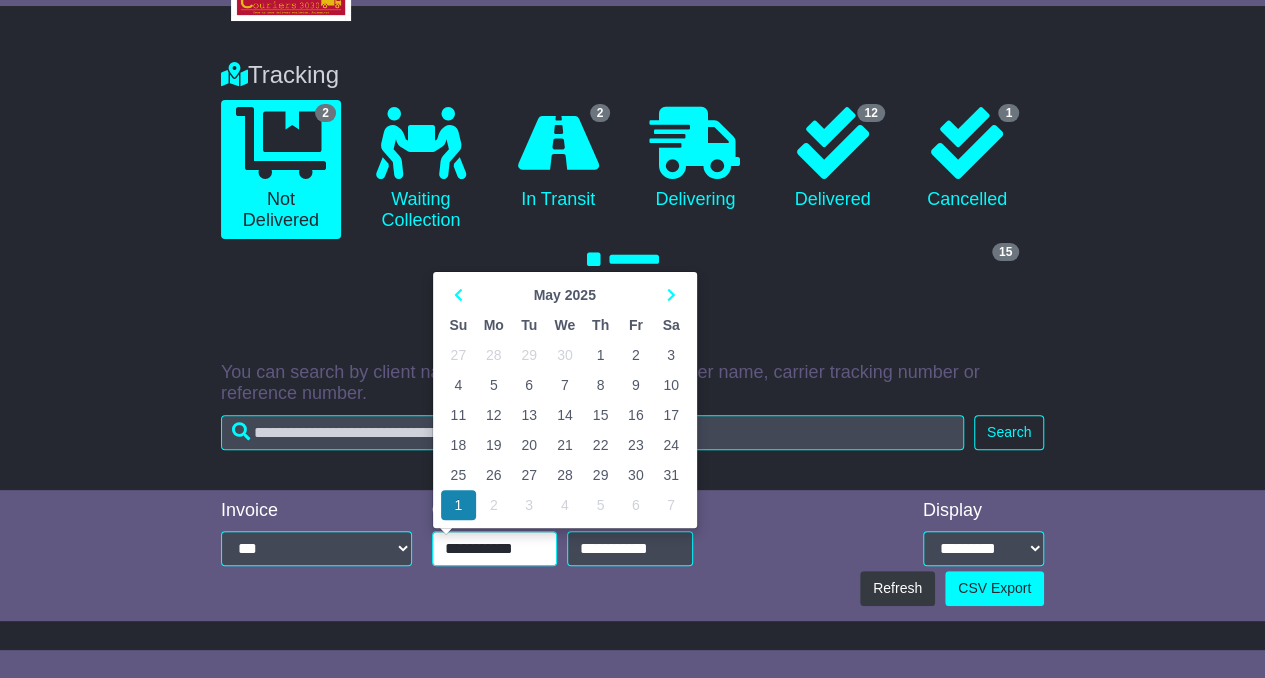 click at bounding box center [671, 295] 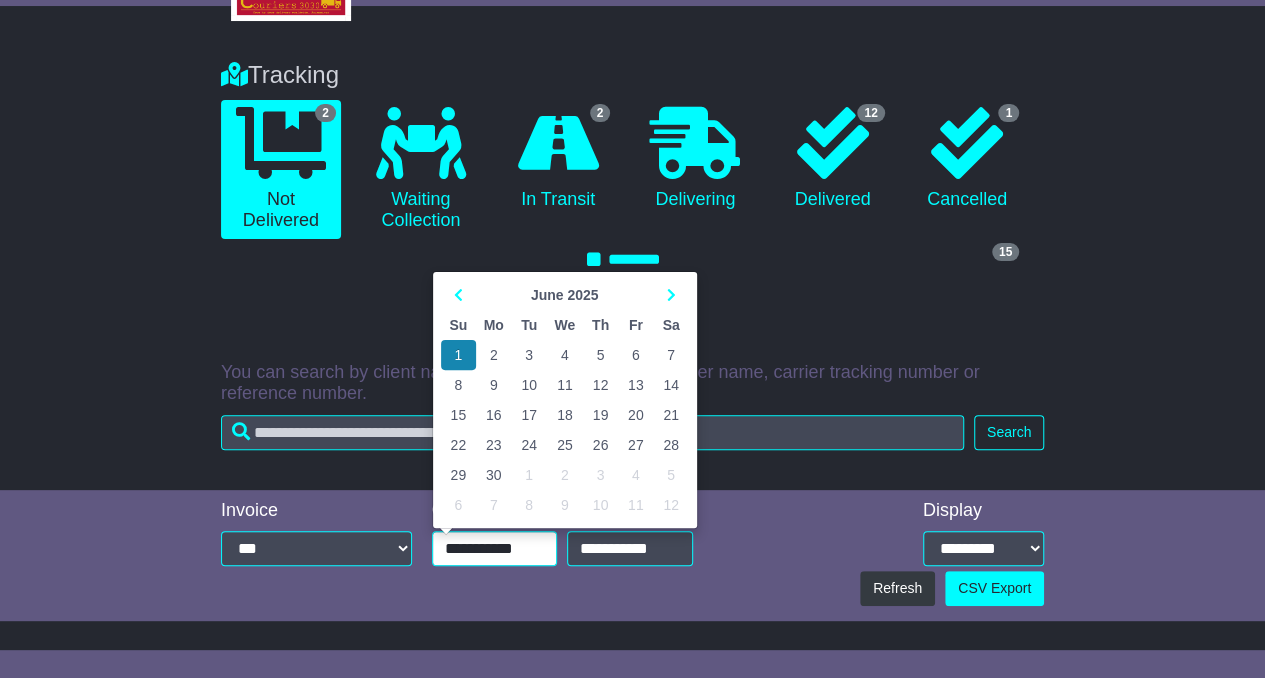 click on "1" at bounding box center (458, 355) 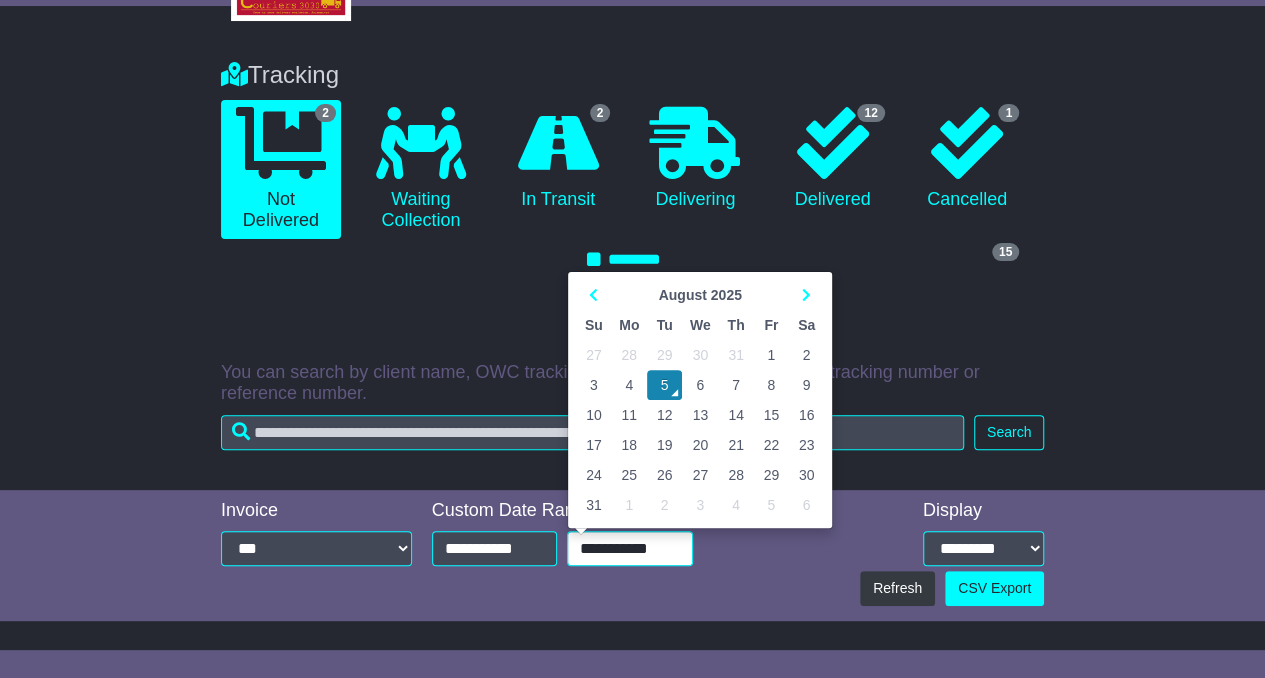 click on "**********" at bounding box center (630, 548) 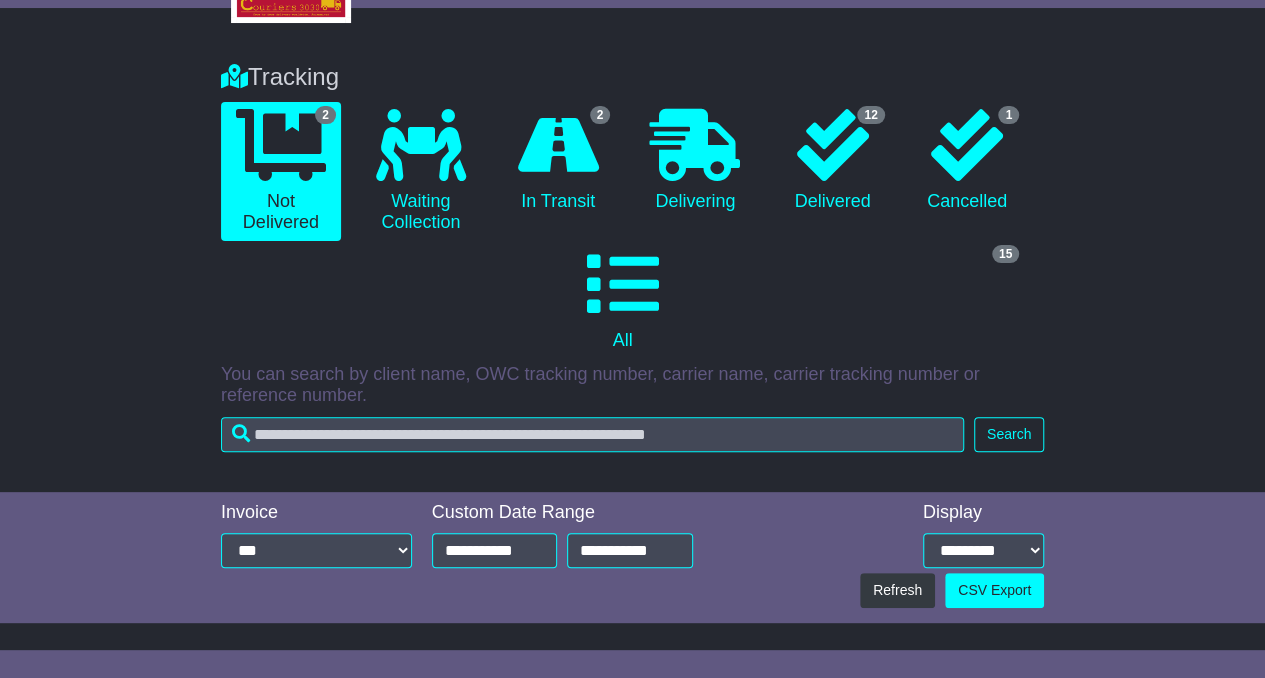 scroll, scrollTop: 100, scrollLeft: 0, axis: vertical 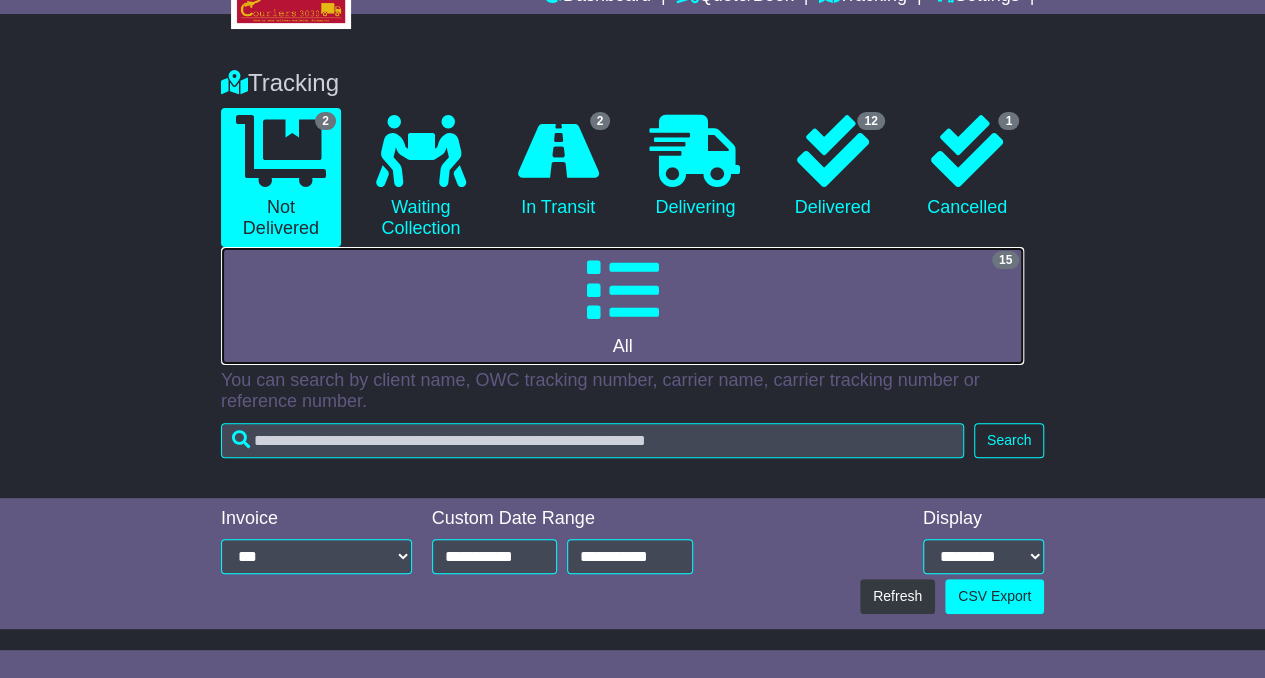 click on "15
All" at bounding box center (622, 306) 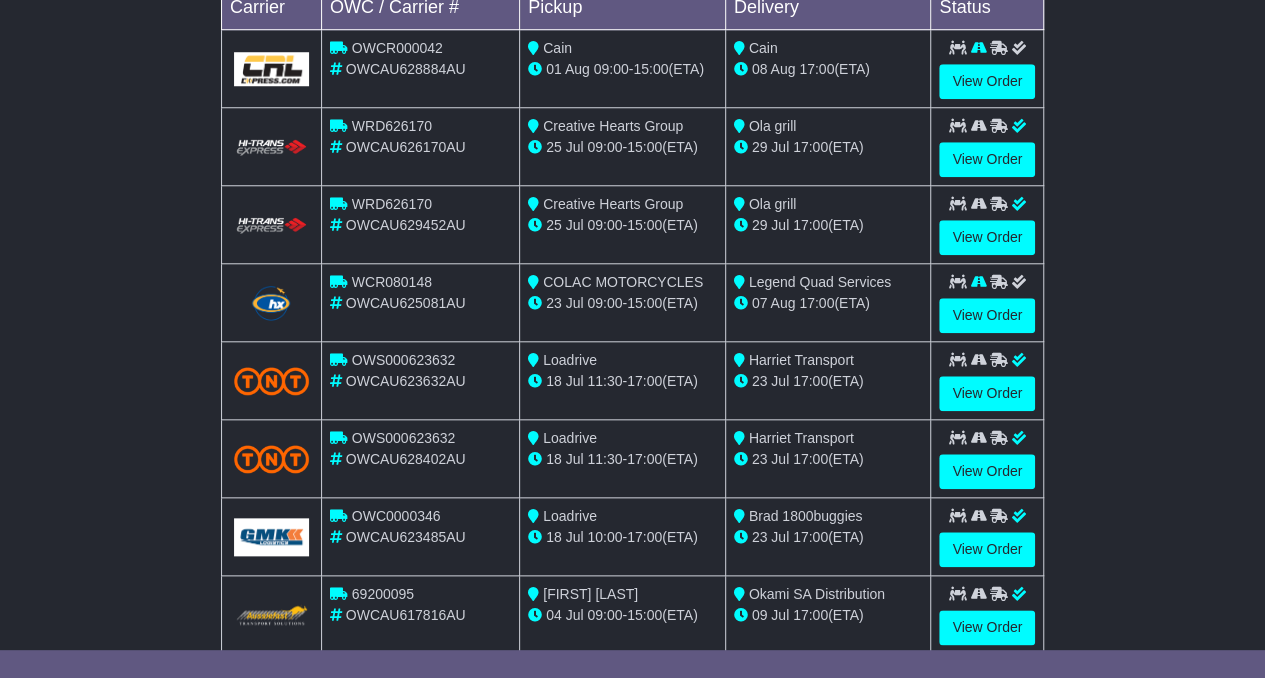 scroll, scrollTop: 844, scrollLeft: 0, axis: vertical 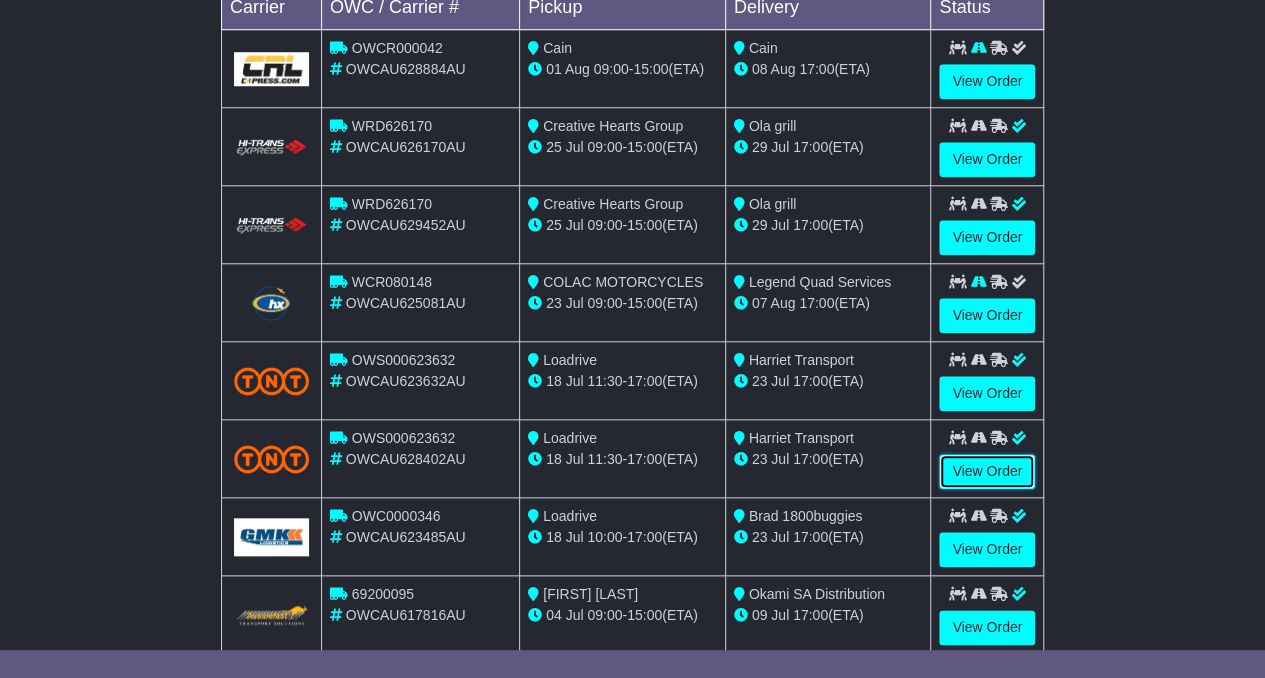 click on "View Order" at bounding box center (987, 471) 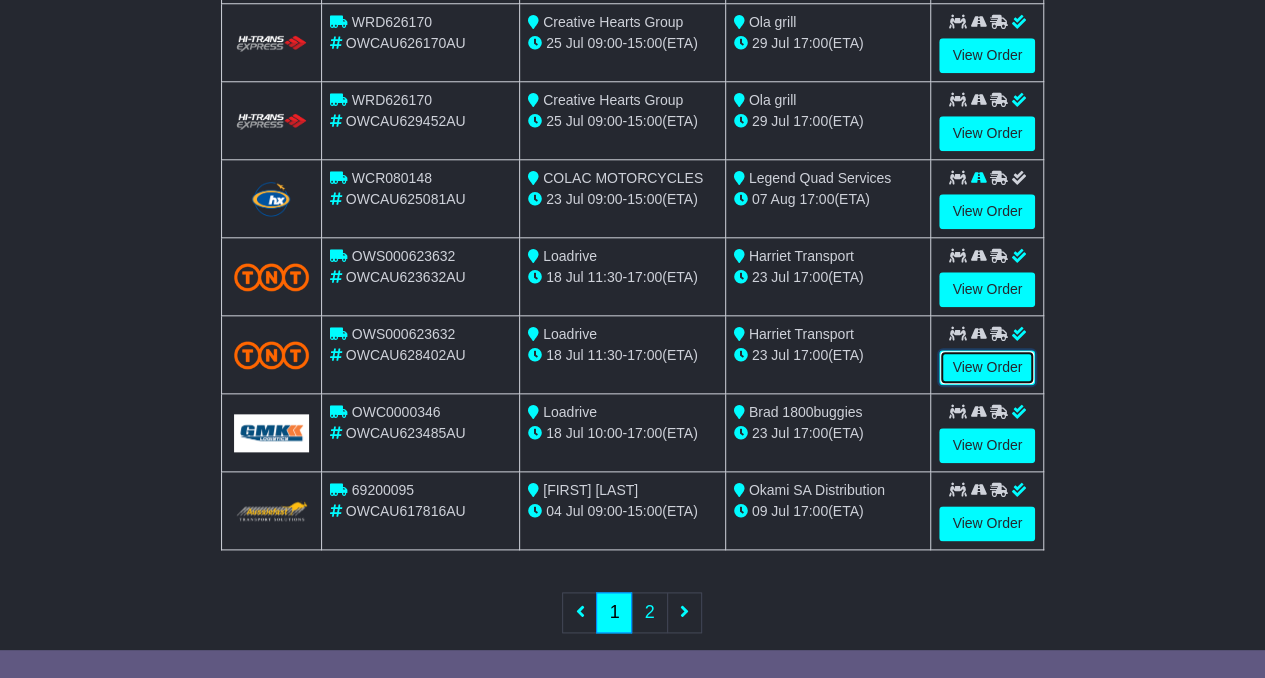 scroll, scrollTop: 929, scrollLeft: 0, axis: vertical 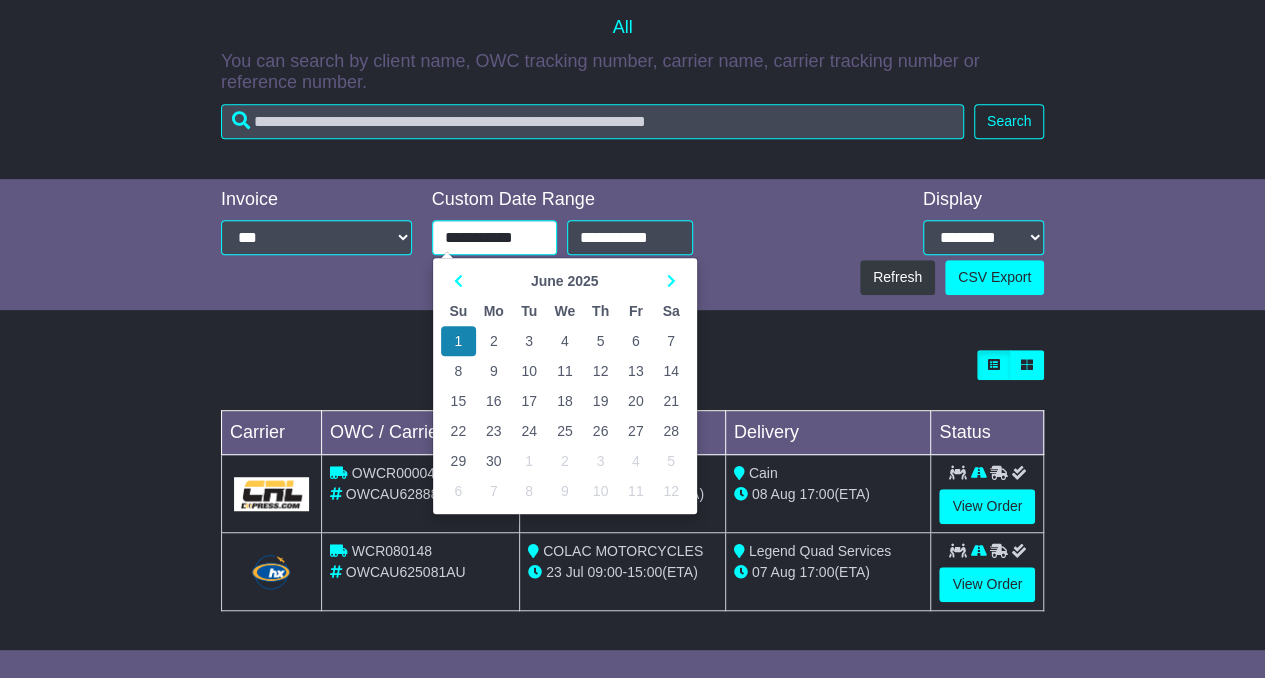 click on "**********" at bounding box center (495, 237) 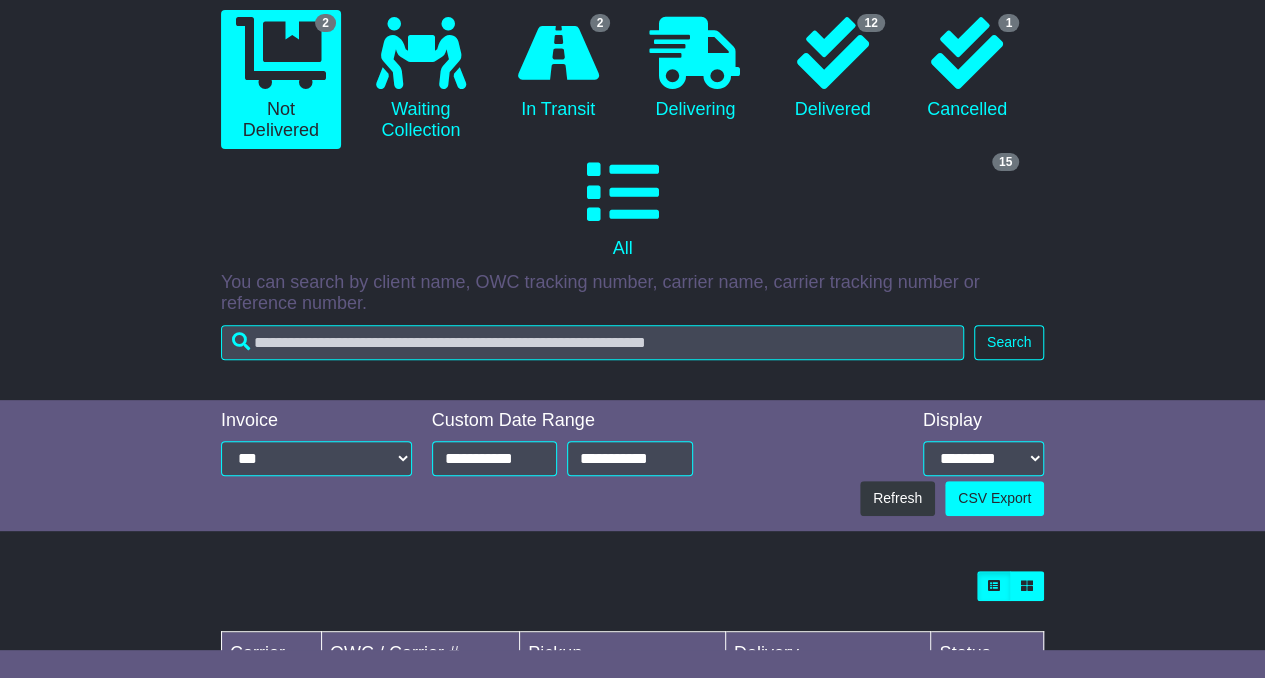 scroll, scrollTop: 187, scrollLeft: 0, axis: vertical 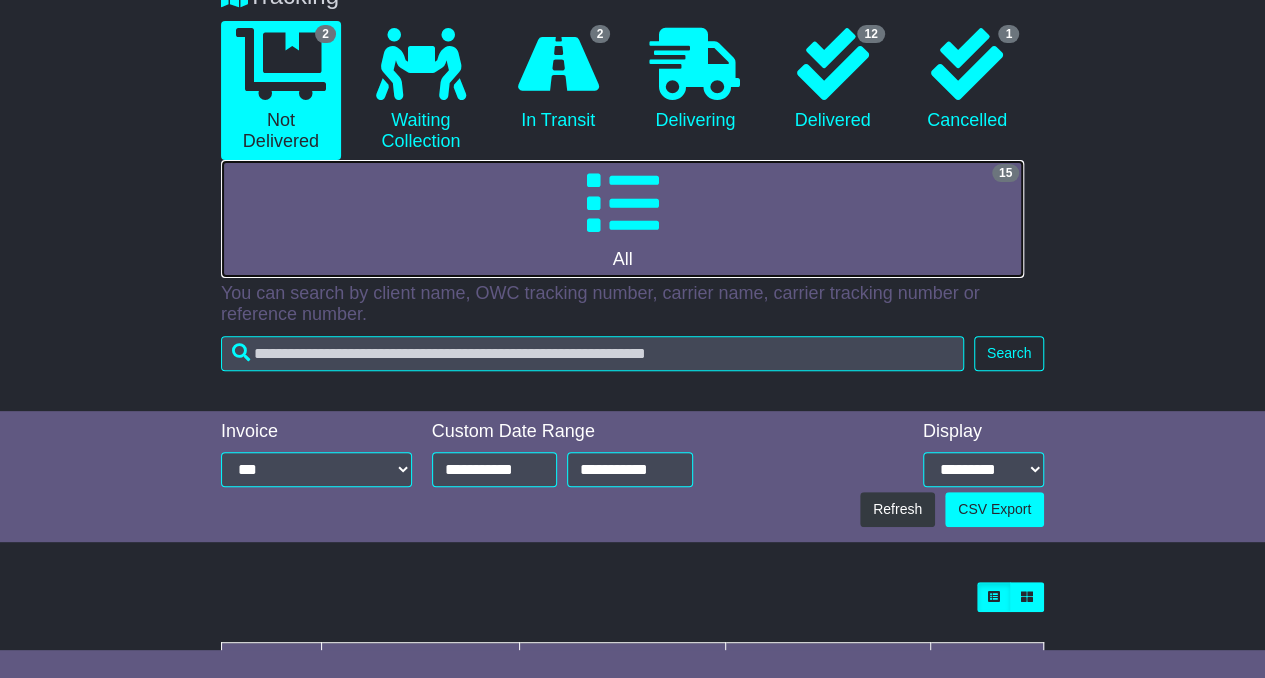 click at bounding box center [622, 203] 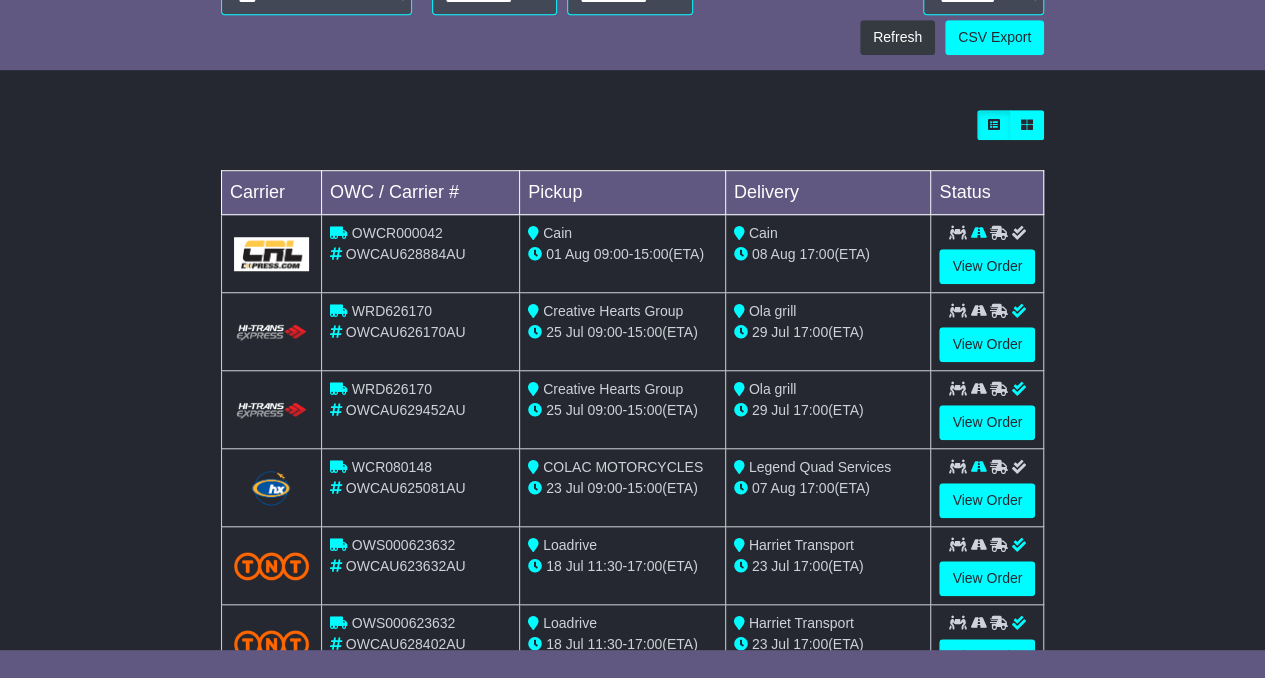 scroll, scrollTop: 661, scrollLeft: 0, axis: vertical 